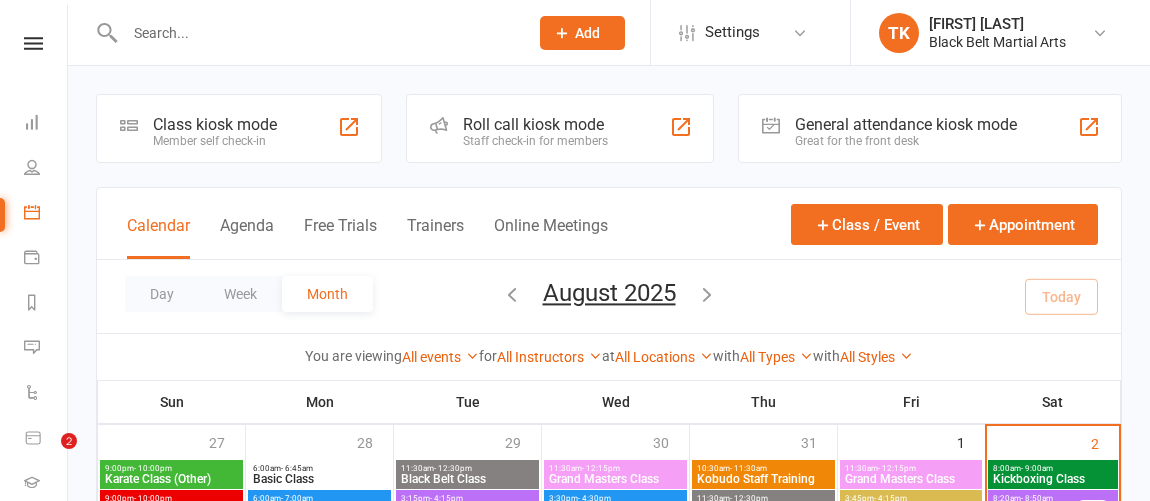 scroll, scrollTop: 655, scrollLeft: 0, axis: vertical 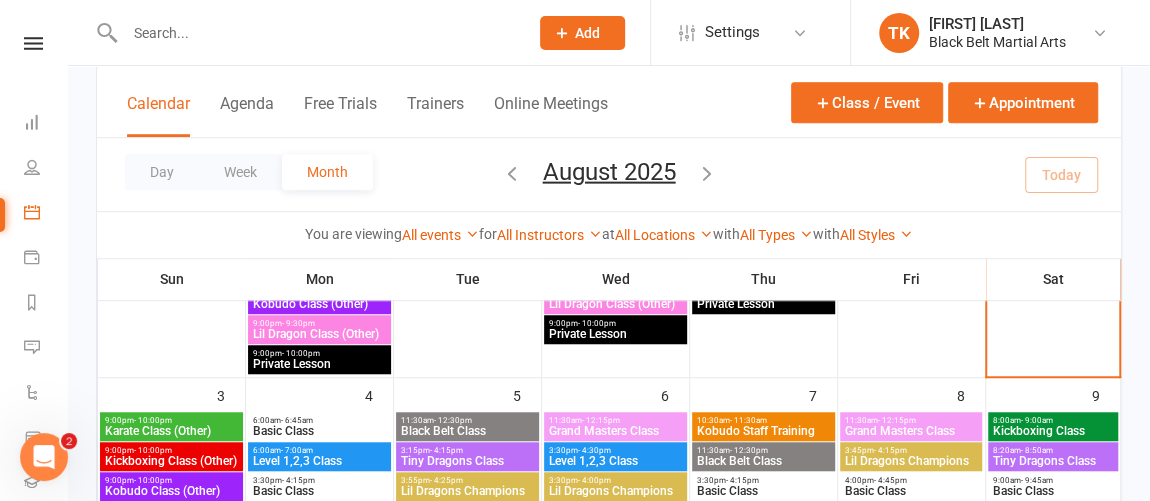 click at bounding box center (316, 33) 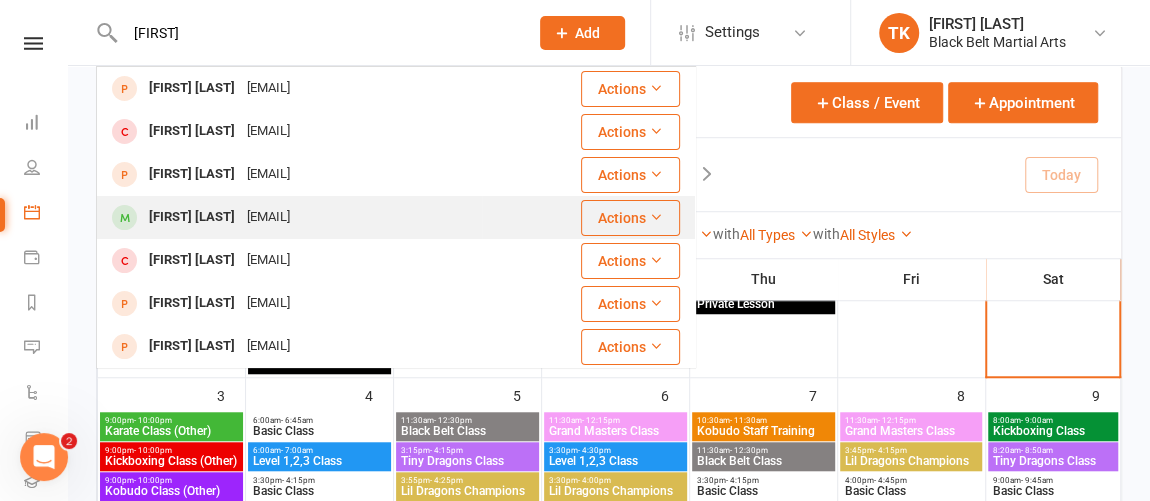 type on "[FIRST]" 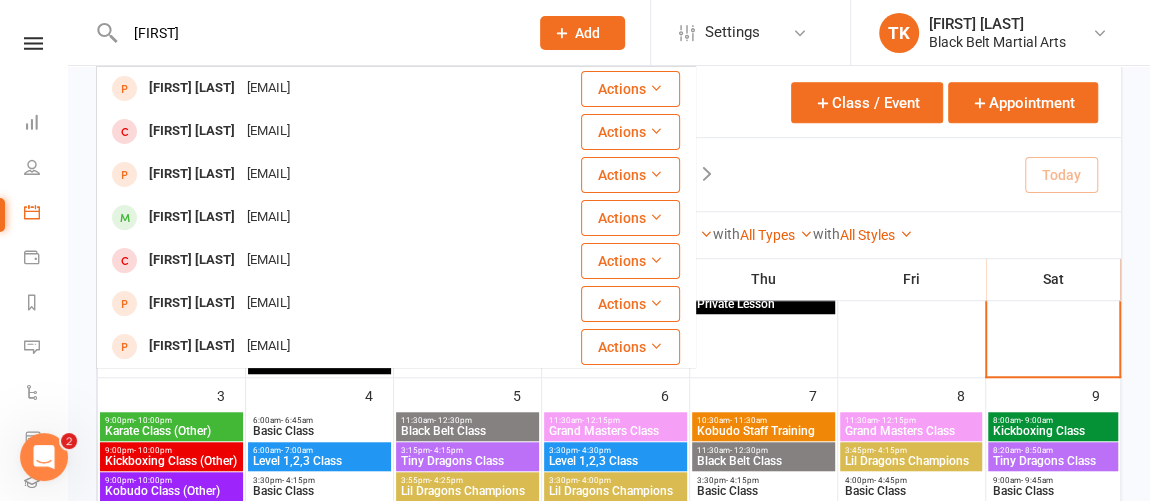 type 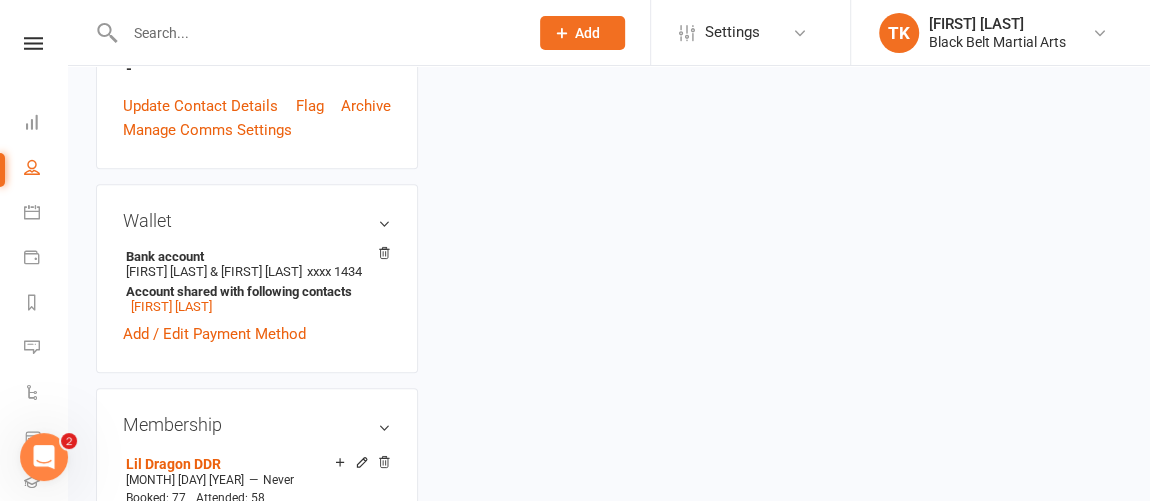 scroll, scrollTop: 0, scrollLeft: 0, axis: both 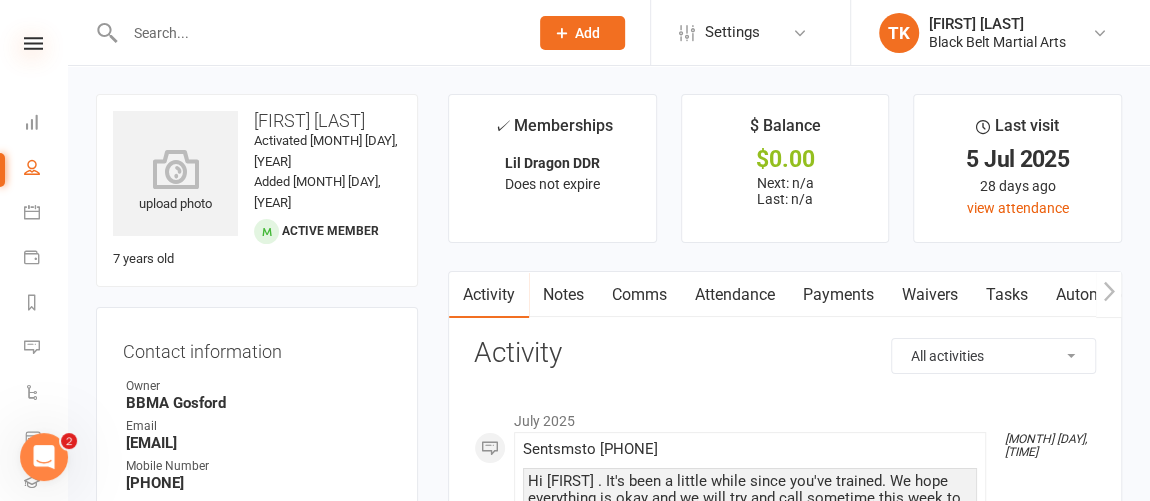 click at bounding box center [33, 43] 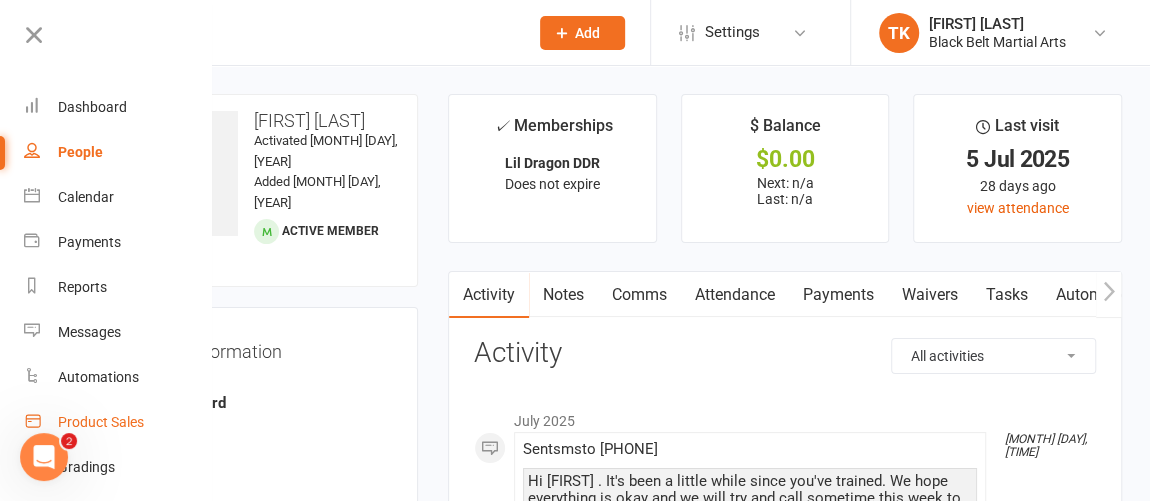 click on "Product Sales" at bounding box center (101, 422) 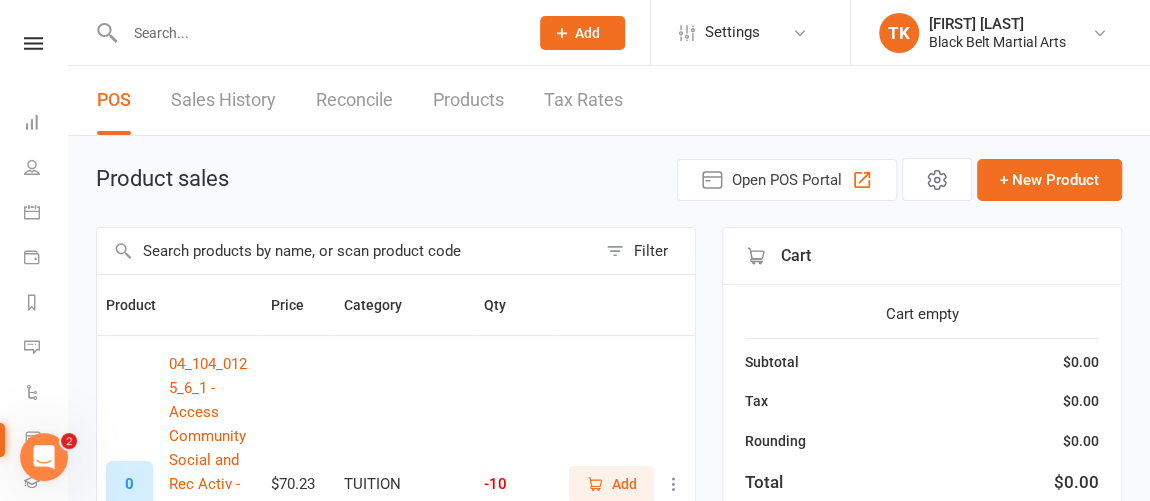 click at bounding box center [346, 251] 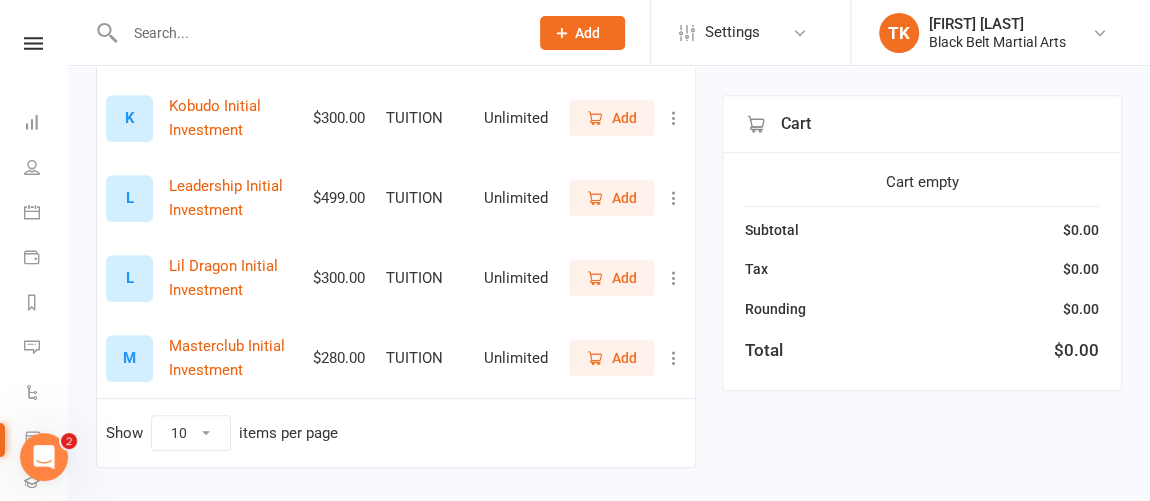 scroll, scrollTop: 501, scrollLeft: 0, axis: vertical 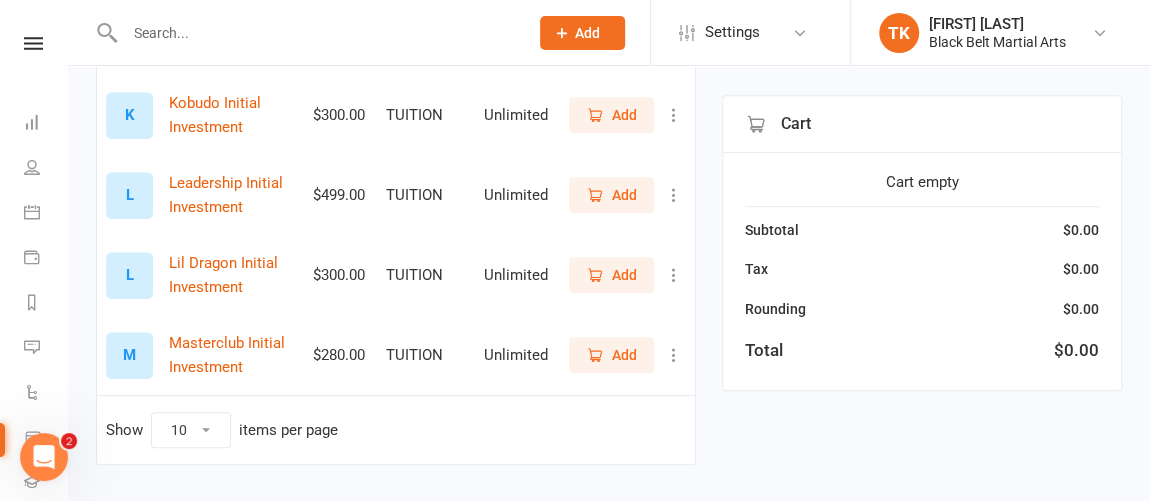 type on "init" 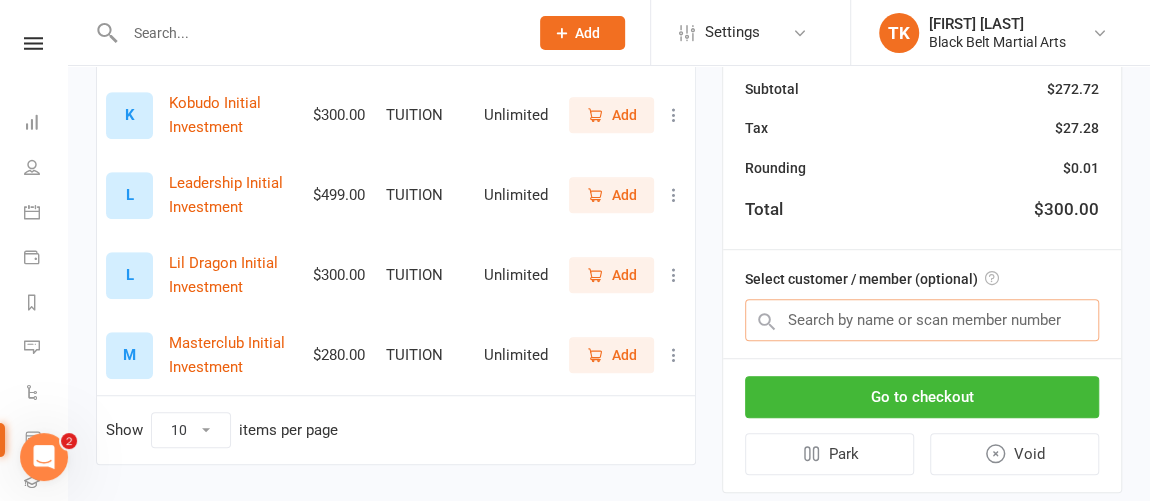 click at bounding box center [922, 320] 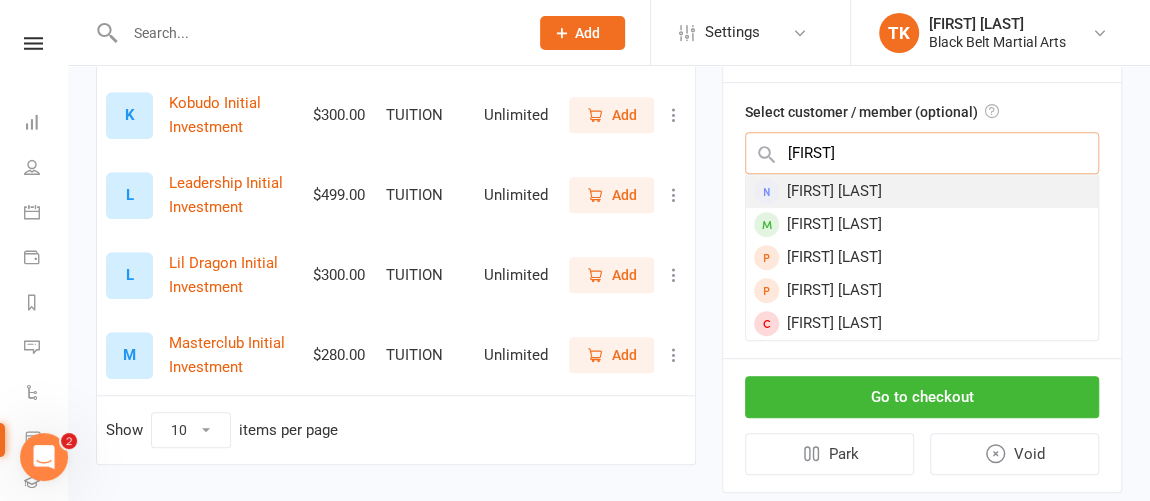 type on "[FIRST]" 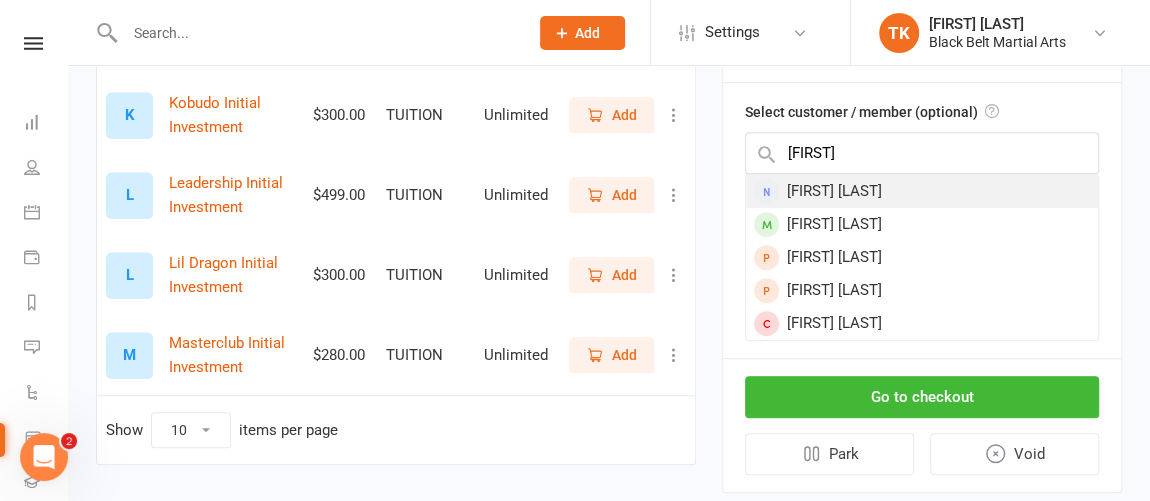 click on "[FIRST] [LAST]" at bounding box center (922, 191) 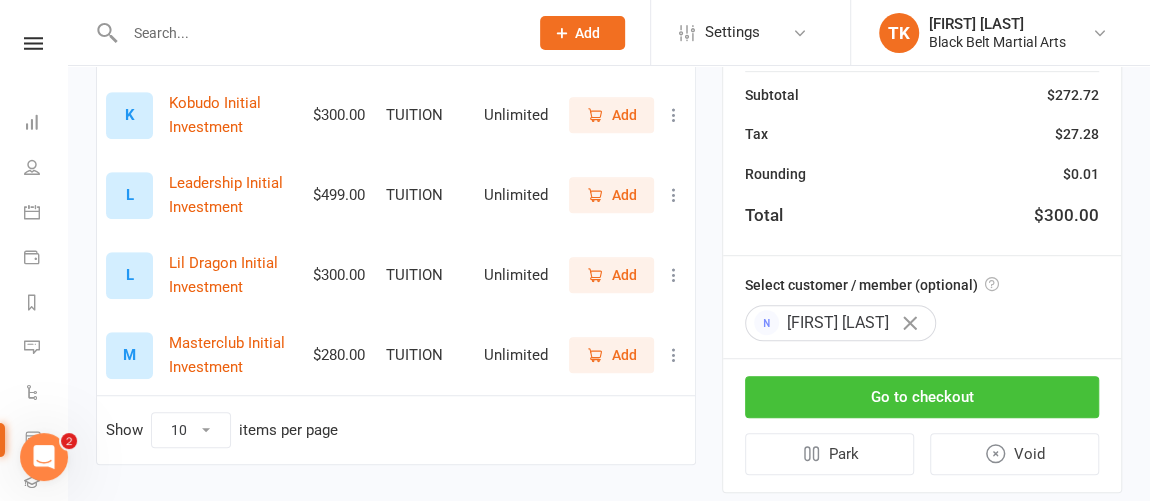 click on "Go to checkout" at bounding box center [922, 397] 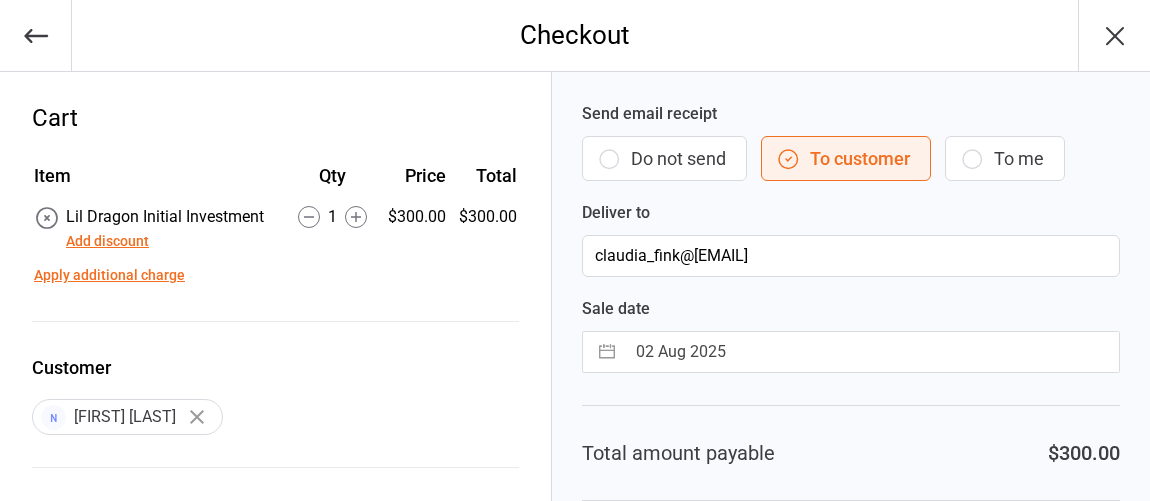 scroll, scrollTop: 0, scrollLeft: 0, axis: both 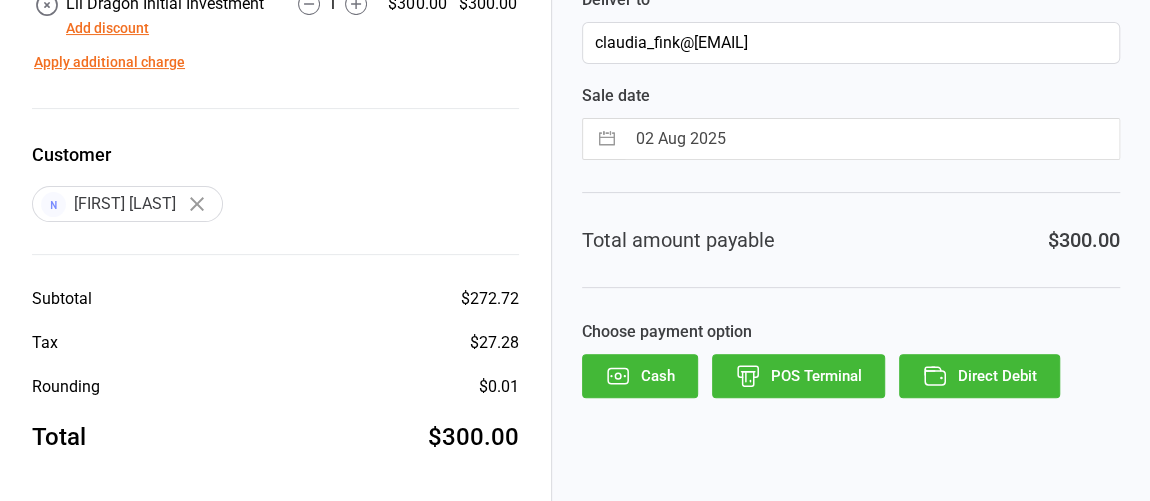 click on "POS Terminal" at bounding box center [798, 376] 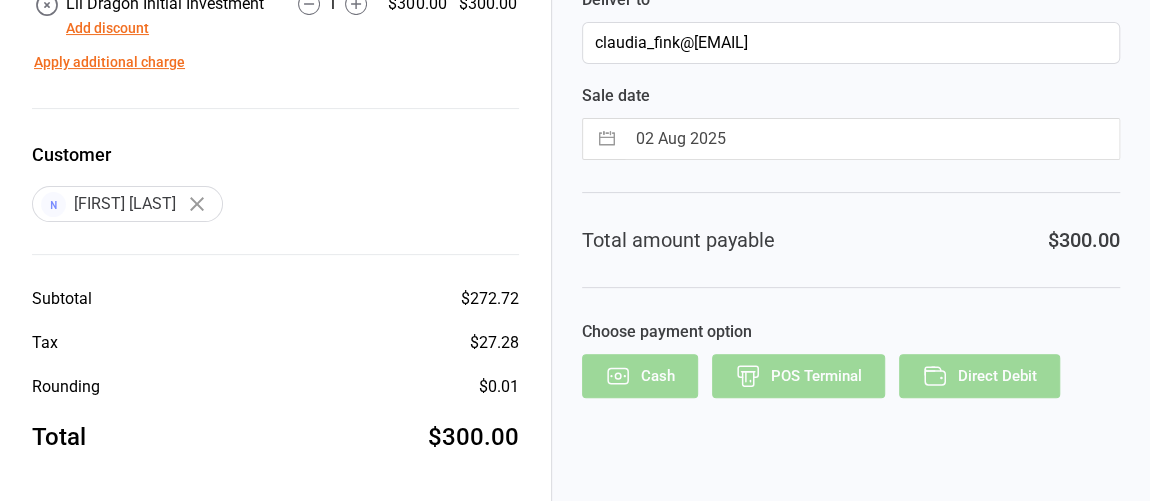 scroll, scrollTop: 155, scrollLeft: 0, axis: vertical 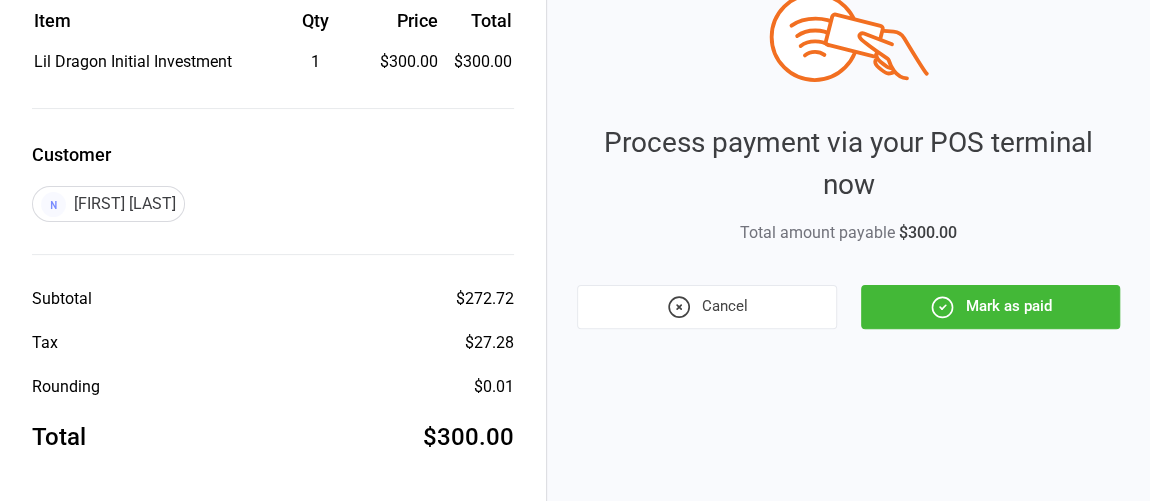 click on "Mark as paid" at bounding box center [990, 307] 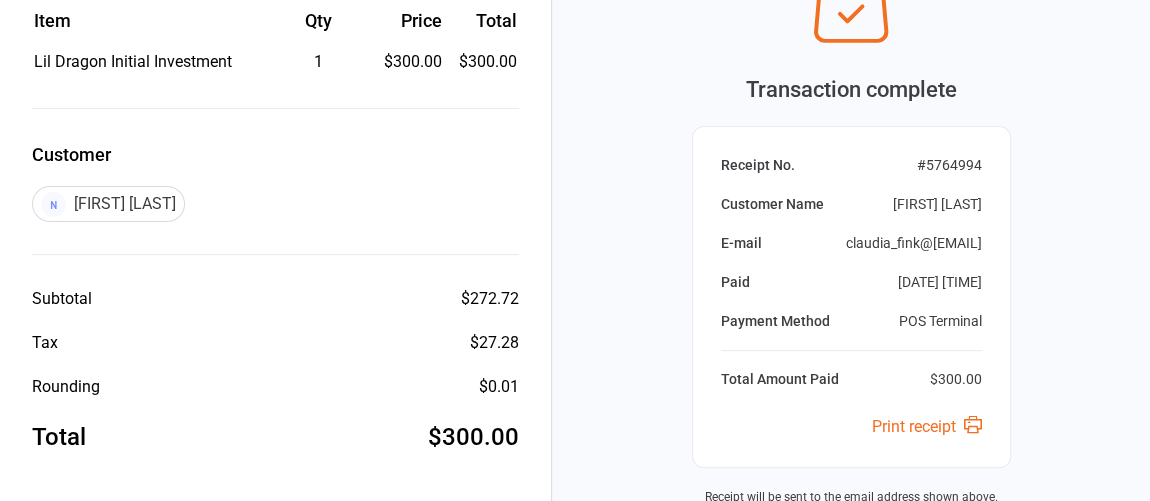 scroll, scrollTop: 0, scrollLeft: 0, axis: both 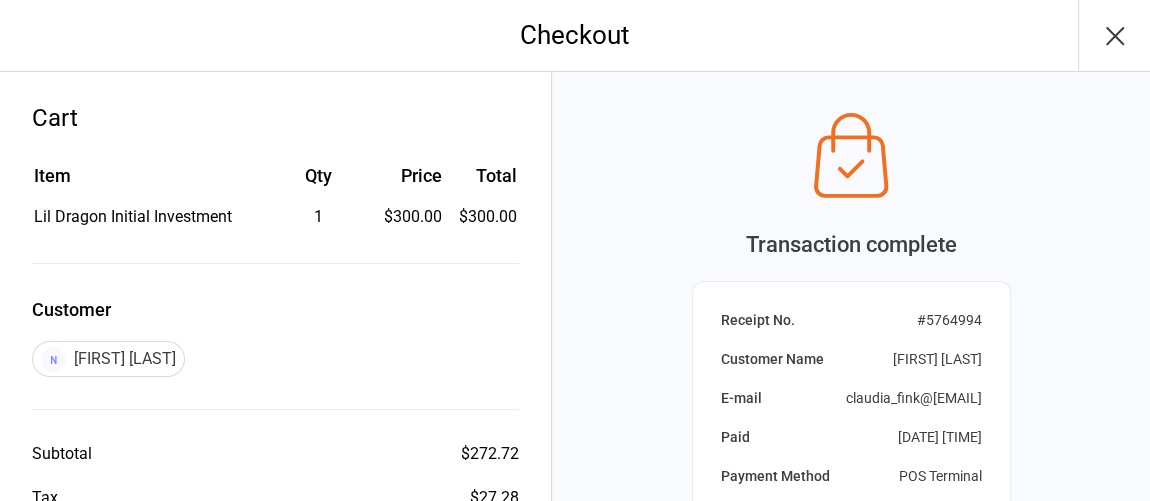click 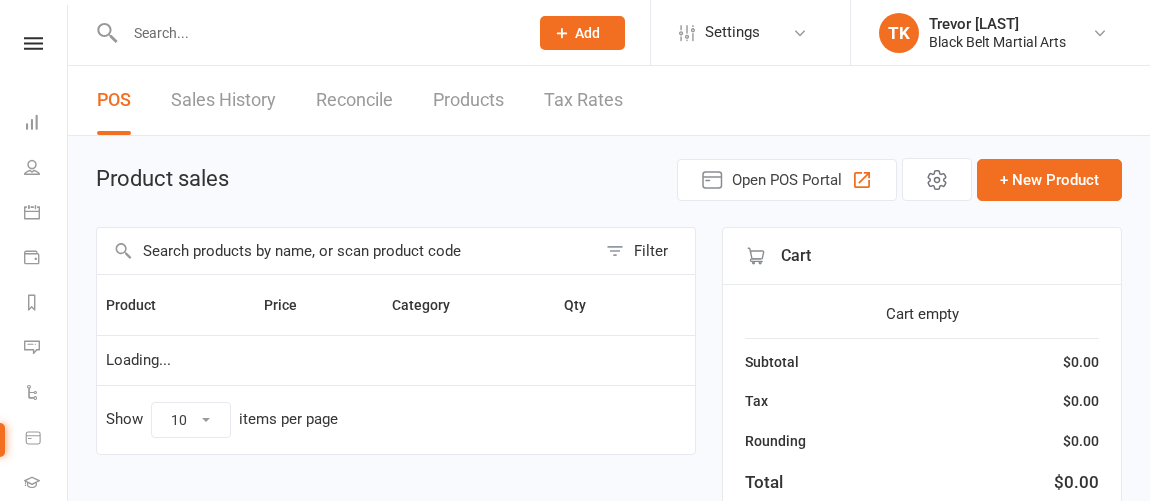 scroll, scrollTop: 0, scrollLeft: 0, axis: both 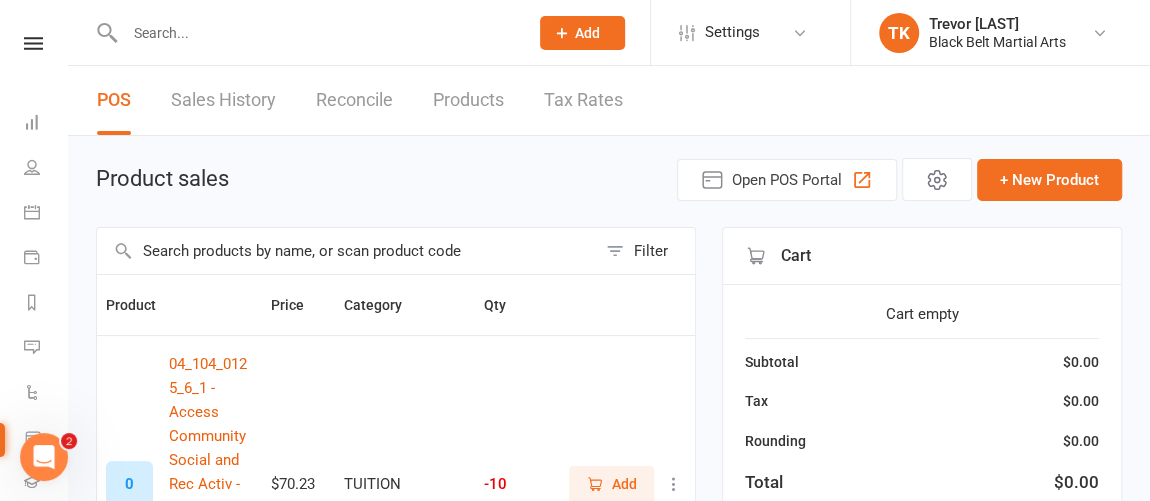 click at bounding box center (316, 33) 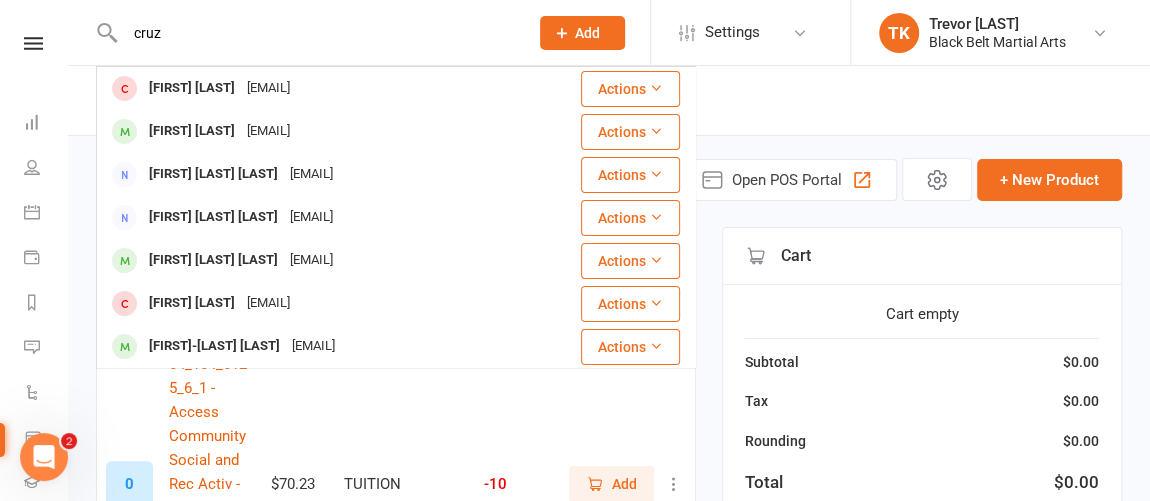 type on "cruz" 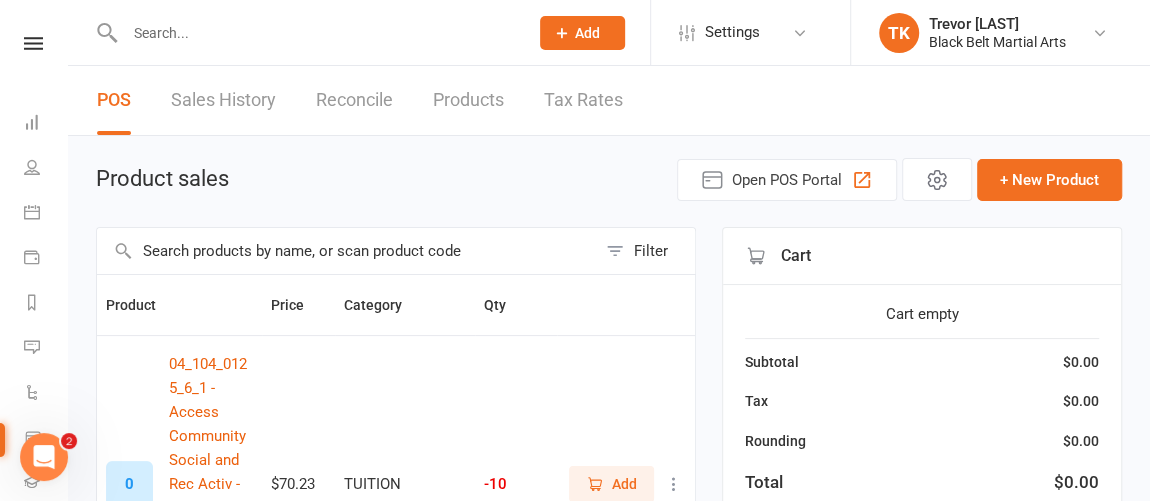 click at bounding box center (346, 251) 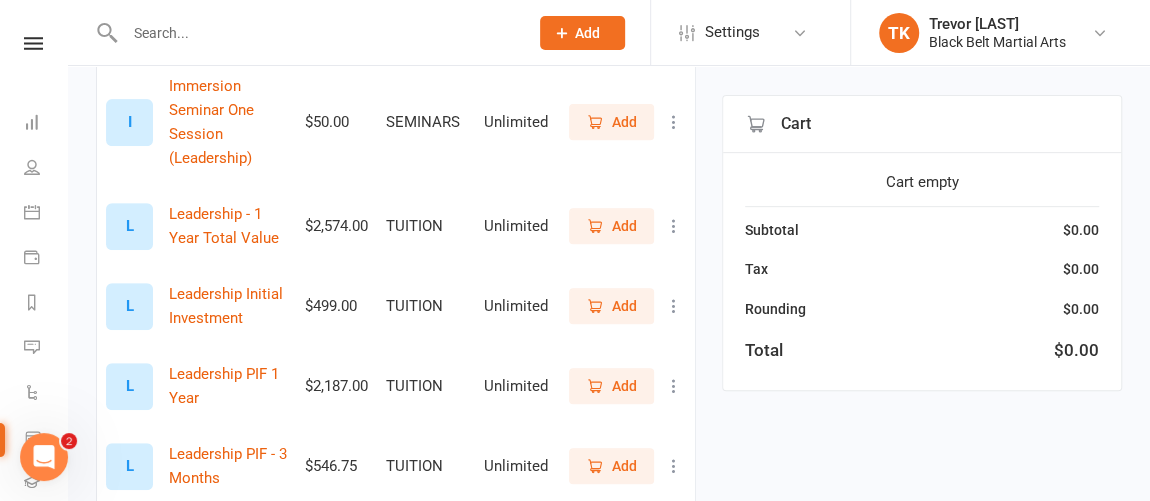 scroll, scrollTop: 389, scrollLeft: 0, axis: vertical 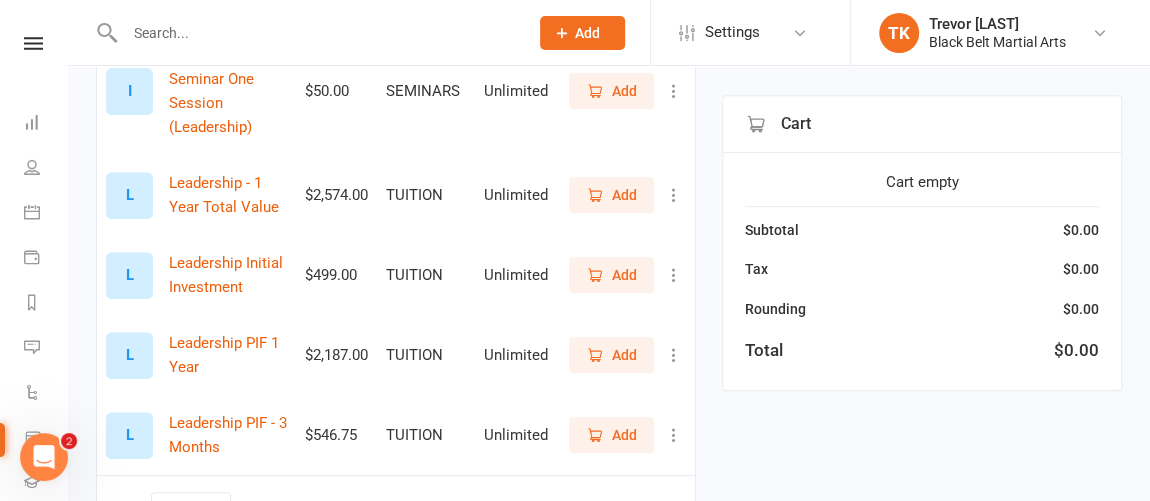 type on "leadership" 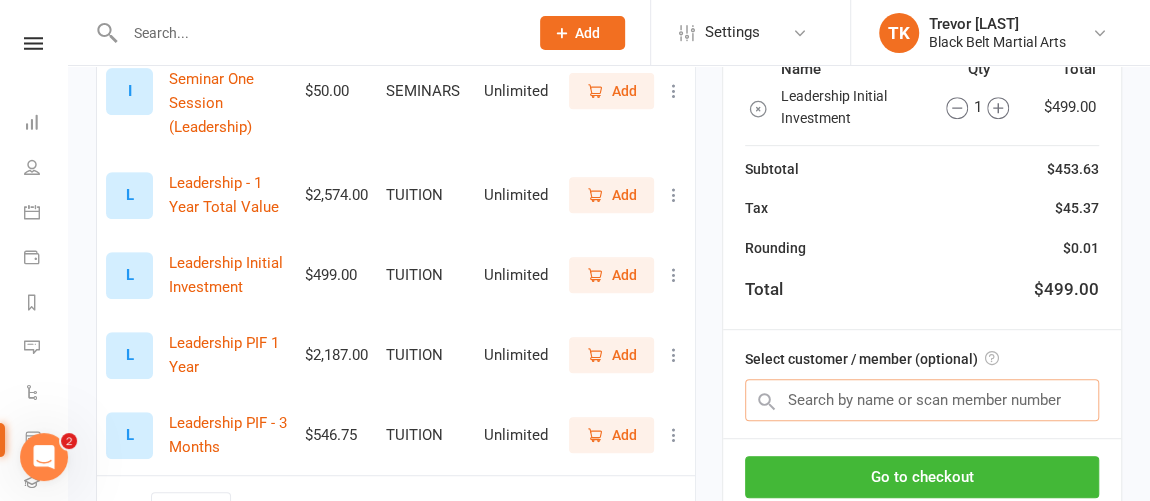 click at bounding box center [922, 400] 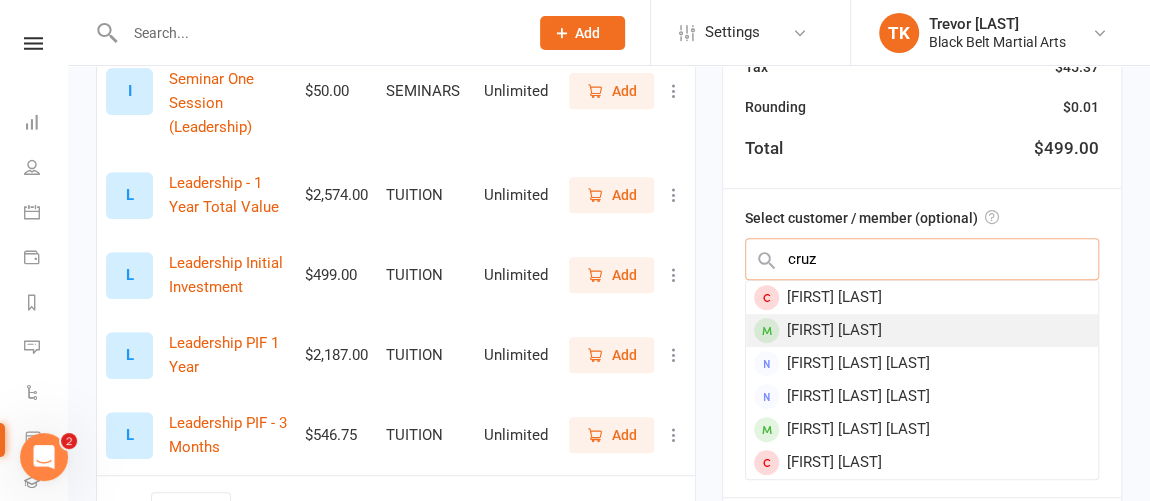 type on "cruz" 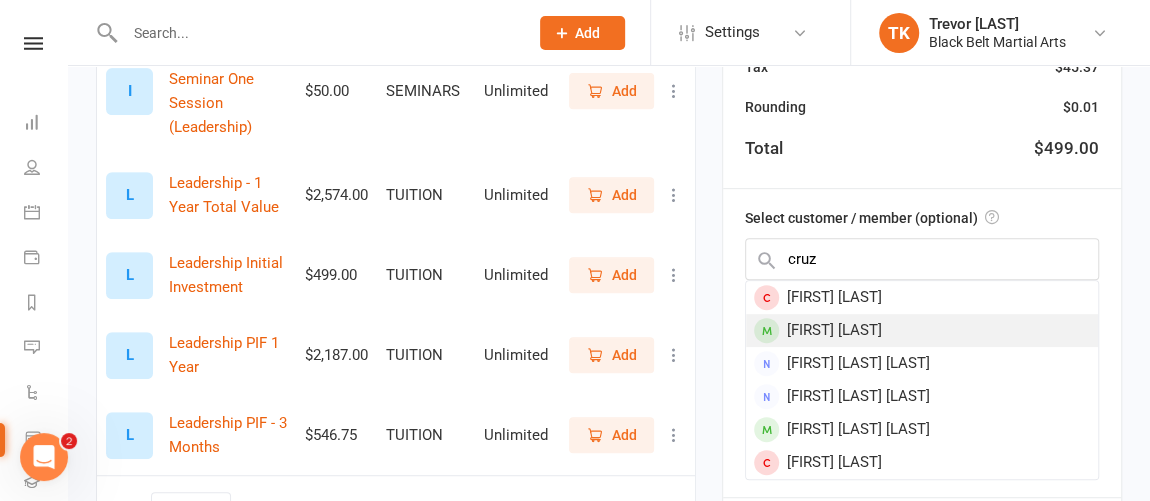 click on "Cruz Ross" at bounding box center (922, 330) 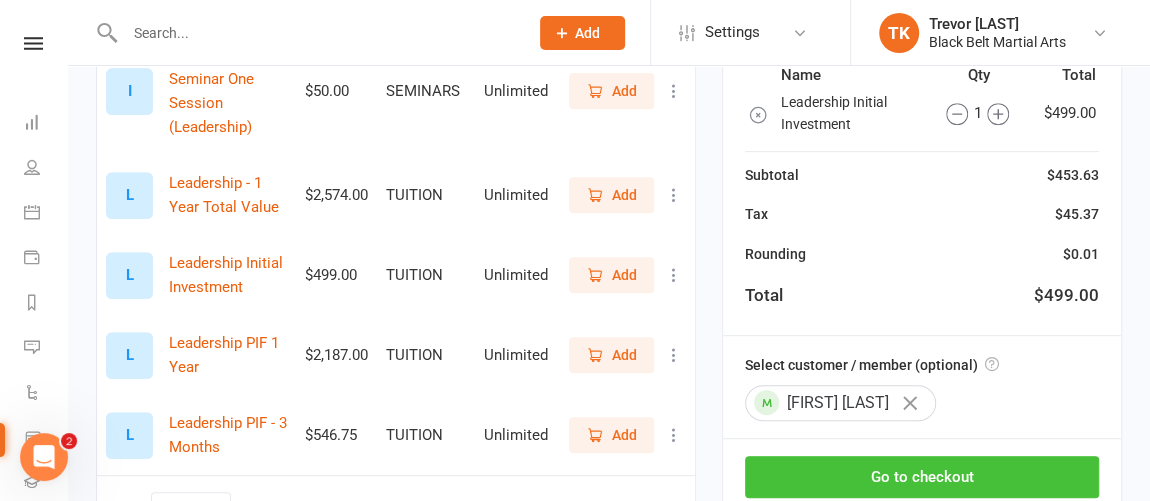 click on "Go to checkout" at bounding box center (922, 477) 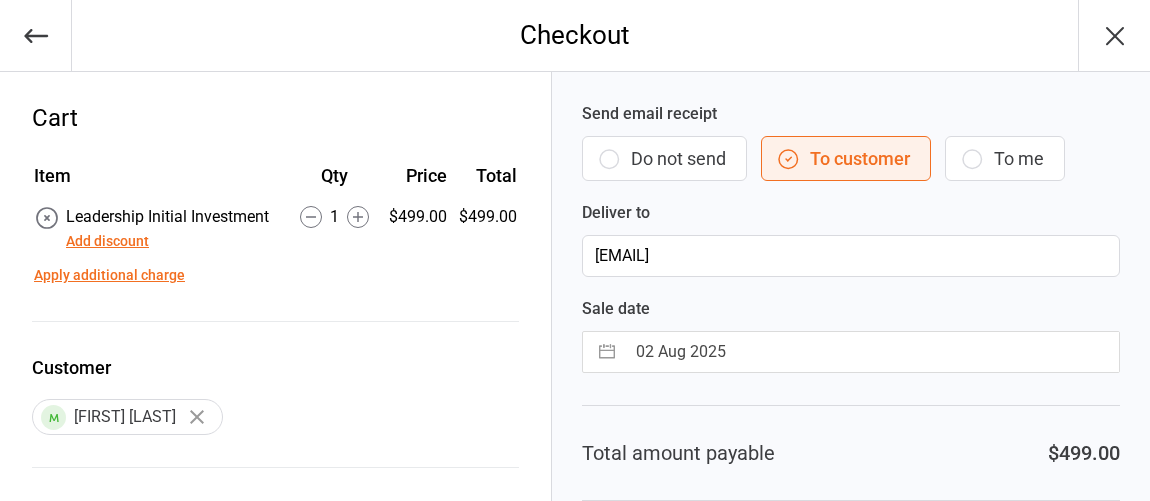 scroll, scrollTop: 0, scrollLeft: 0, axis: both 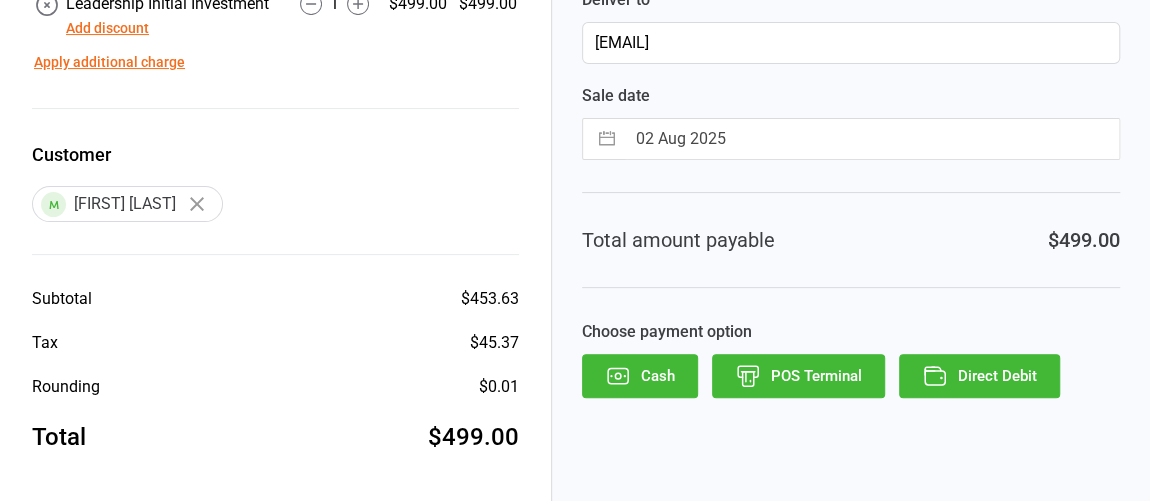 click on "POS Terminal" at bounding box center [798, 376] 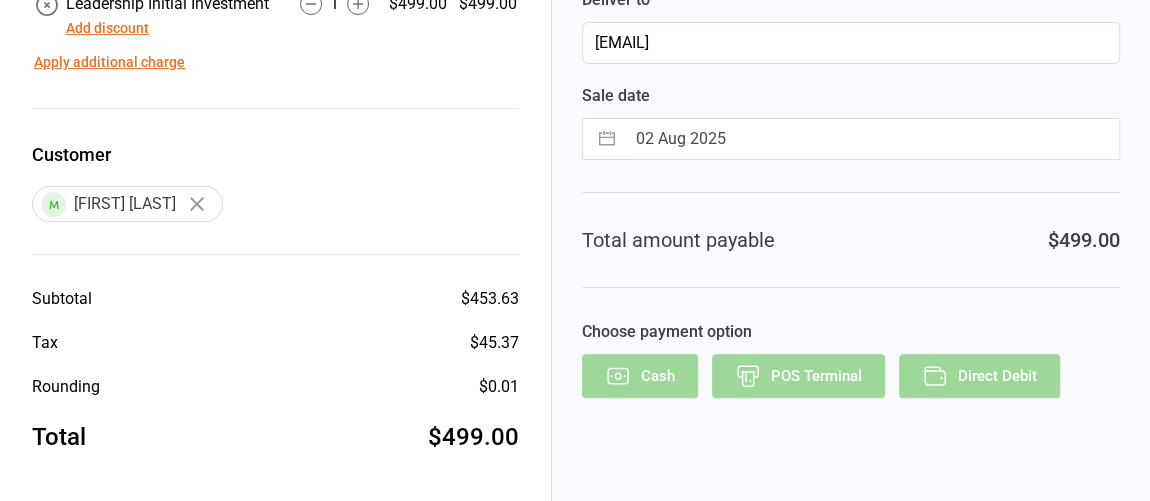 scroll, scrollTop: 155, scrollLeft: 0, axis: vertical 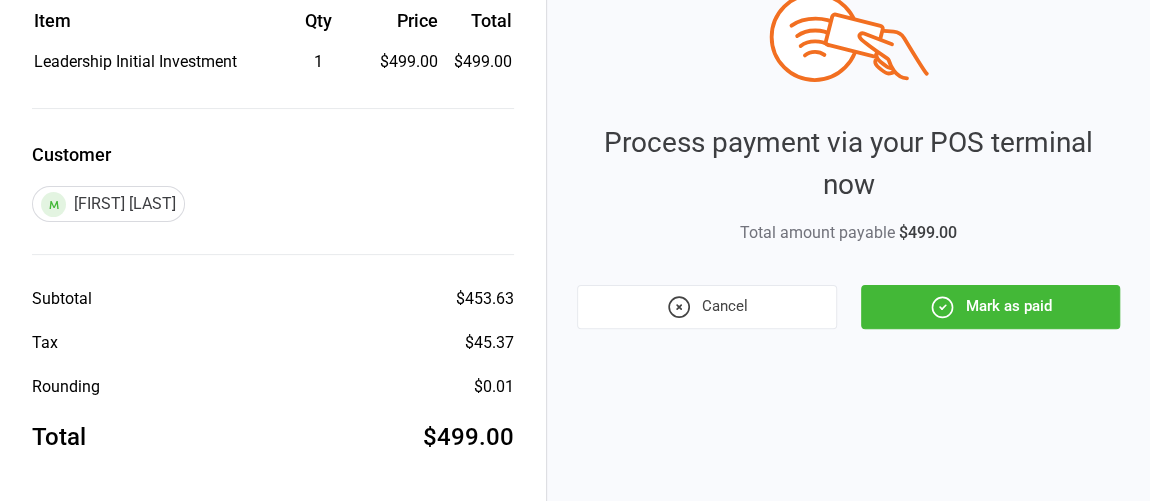 click on "Mark as paid" at bounding box center (990, 307) 